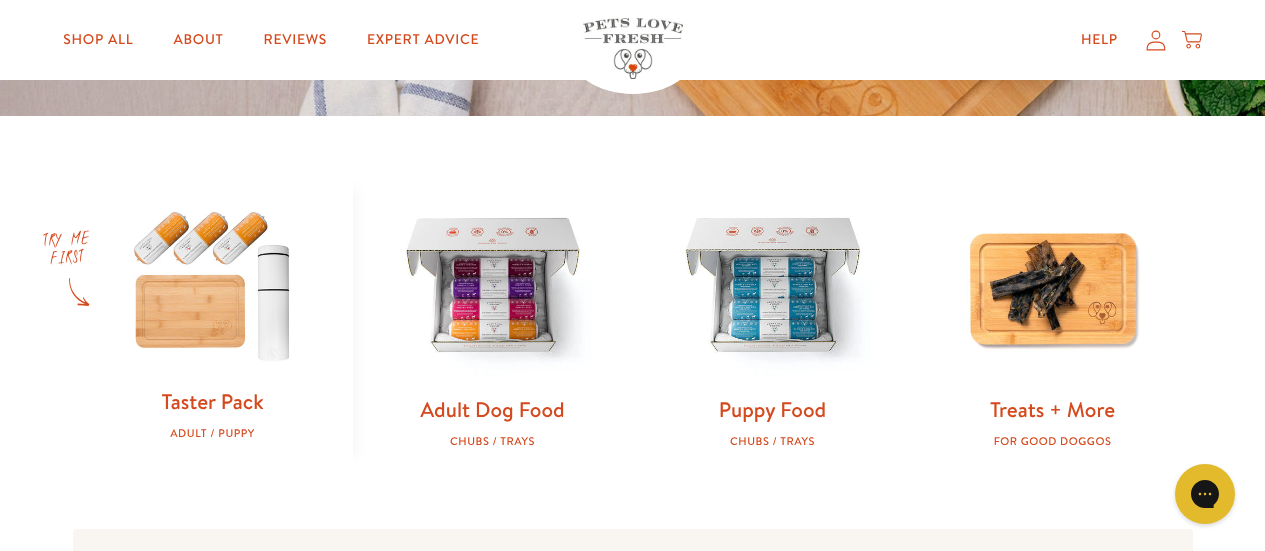 scroll, scrollTop: 600, scrollLeft: 0, axis: vertical 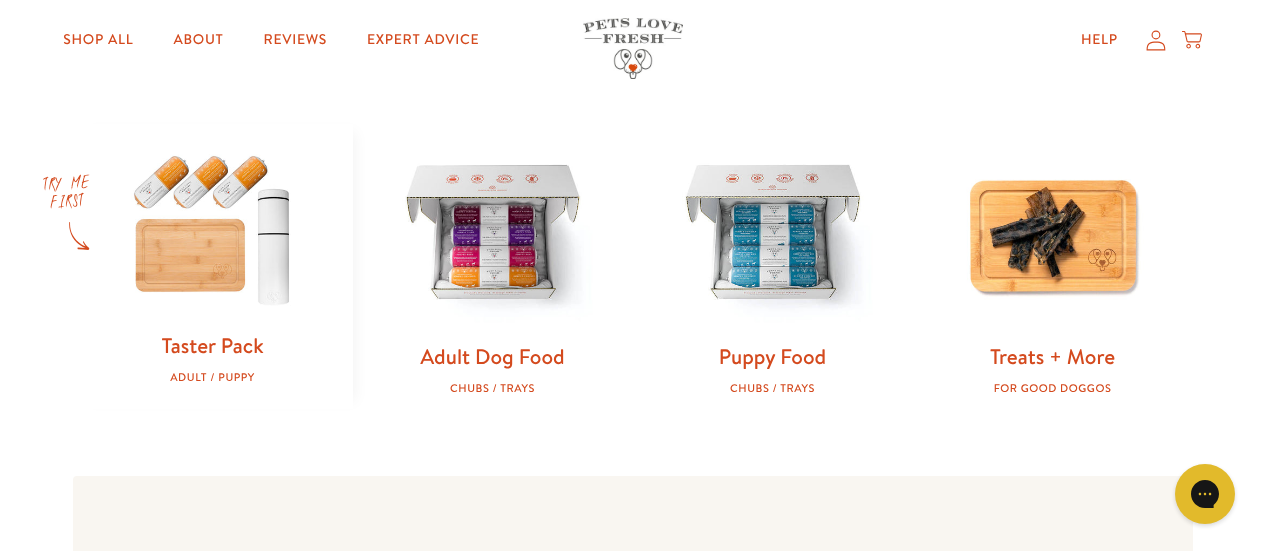 click at bounding box center [213, 227] 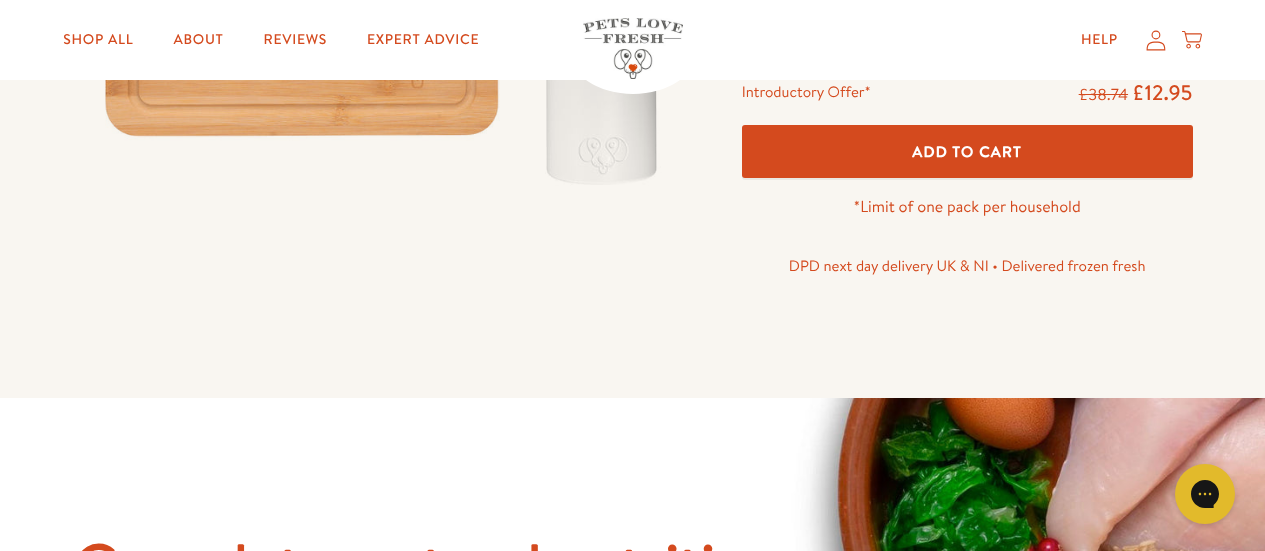 scroll, scrollTop: 500, scrollLeft: 0, axis: vertical 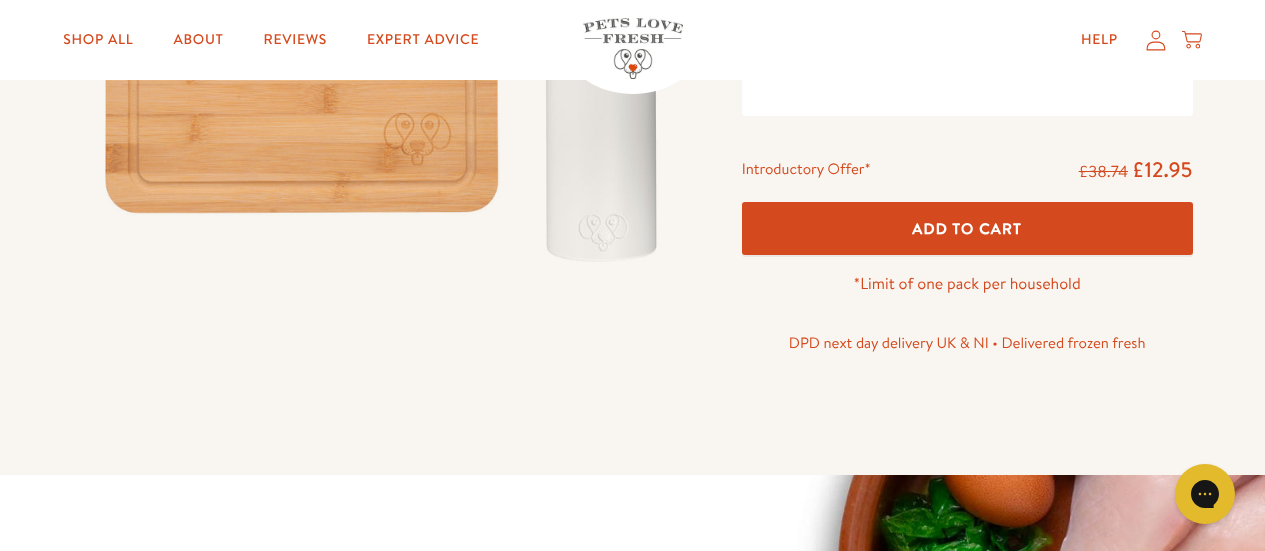 click on "Add To Cart" at bounding box center (967, 228) 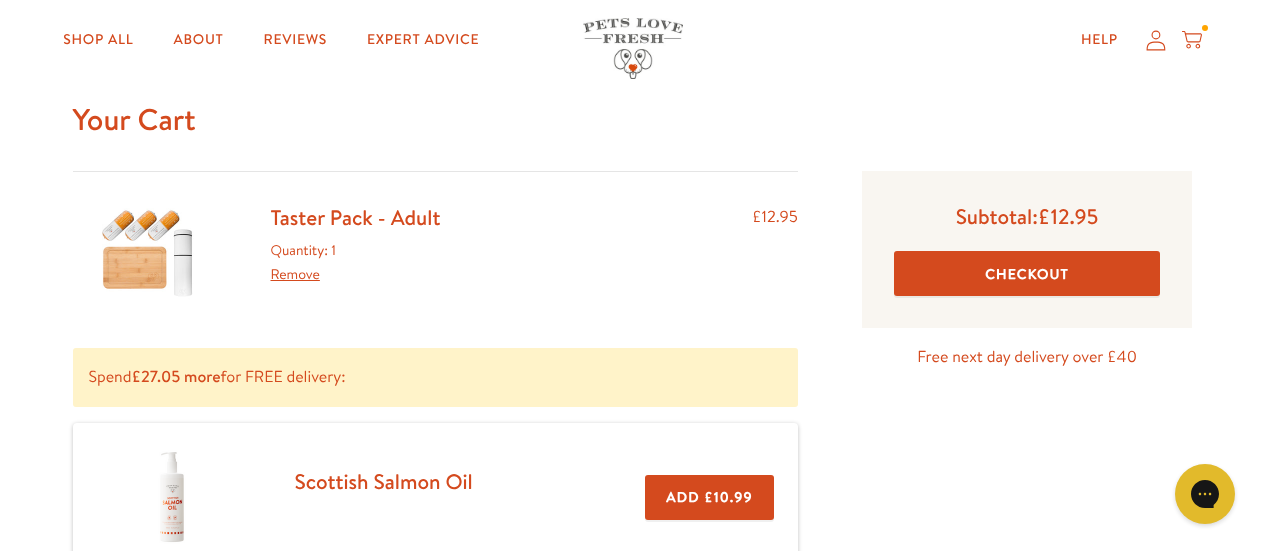scroll, scrollTop: 0, scrollLeft: 0, axis: both 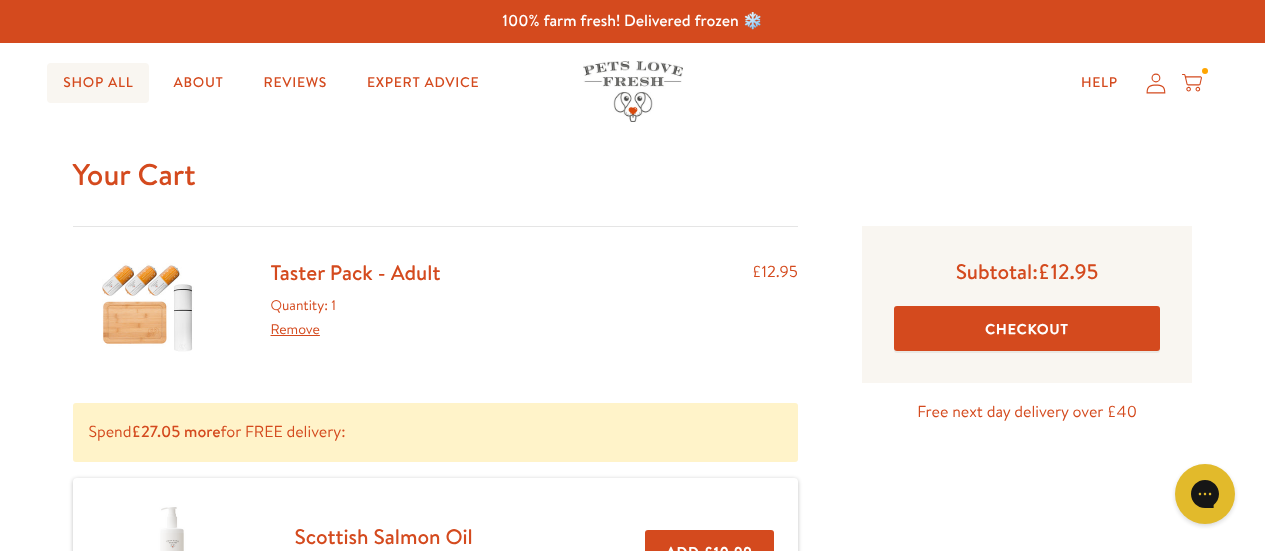 click on "Shop All" at bounding box center [98, 83] 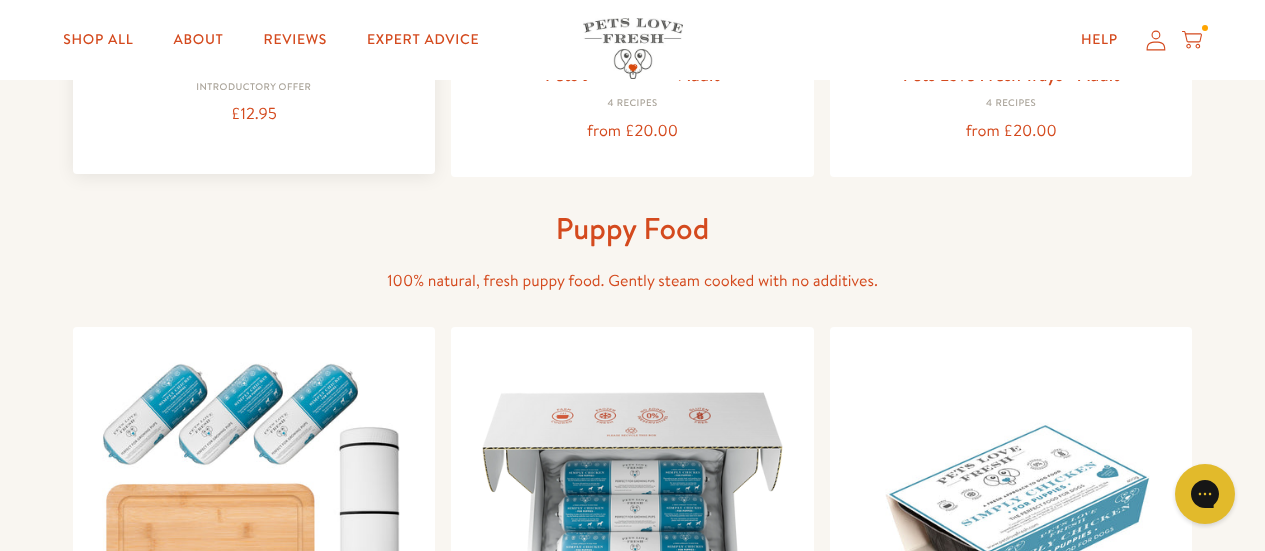 scroll, scrollTop: 300, scrollLeft: 0, axis: vertical 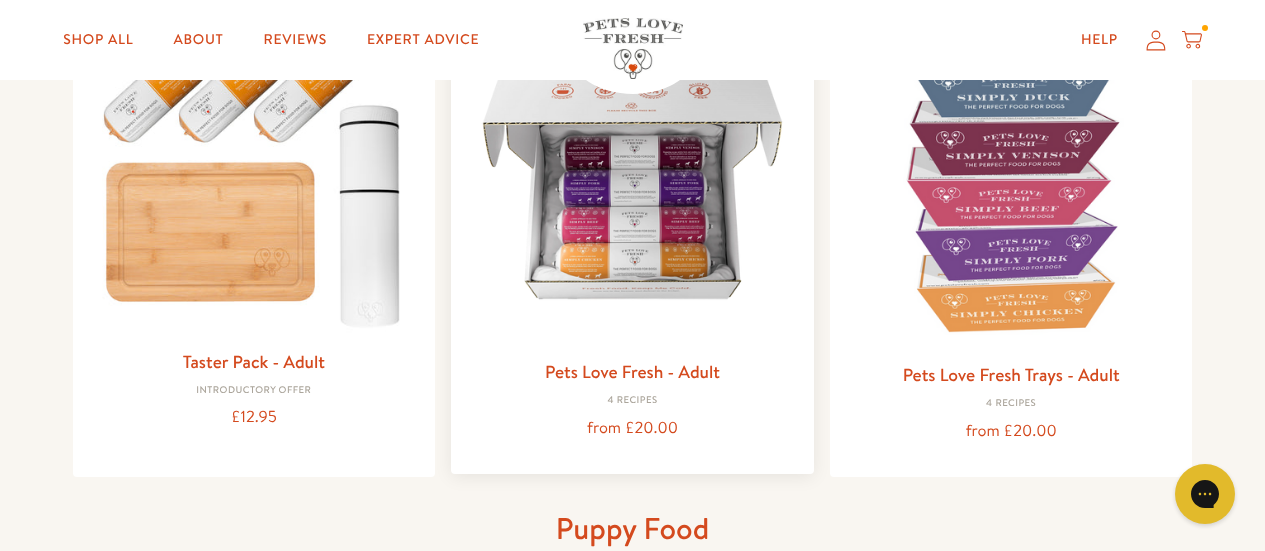 click at bounding box center [632, 183] 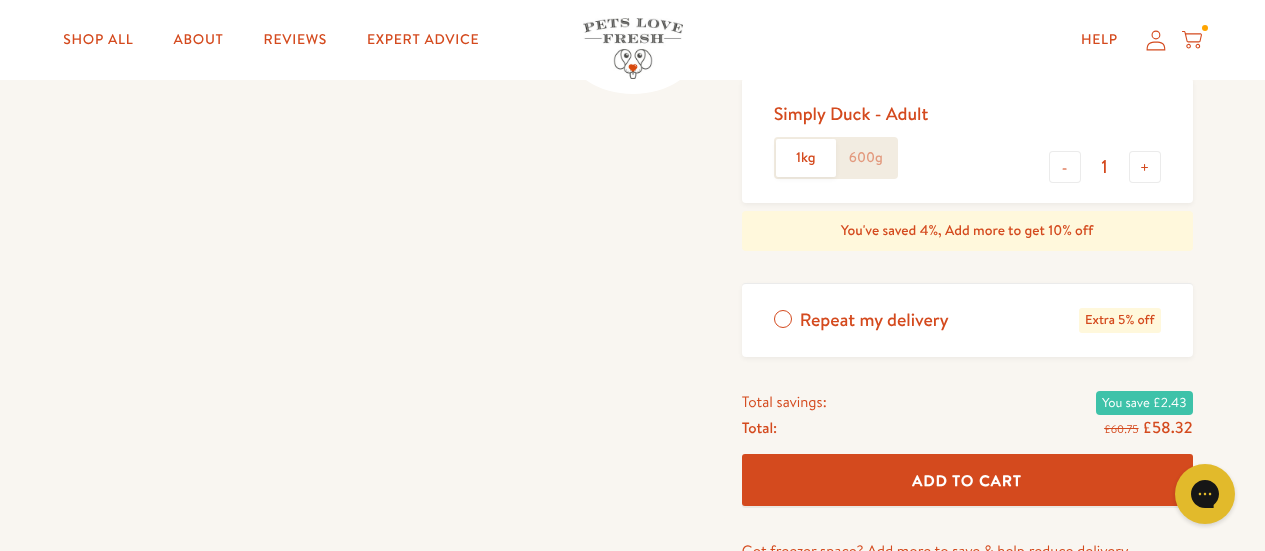 scroll, scrollTop: 800, scrollLeft: 0, axis: vertical 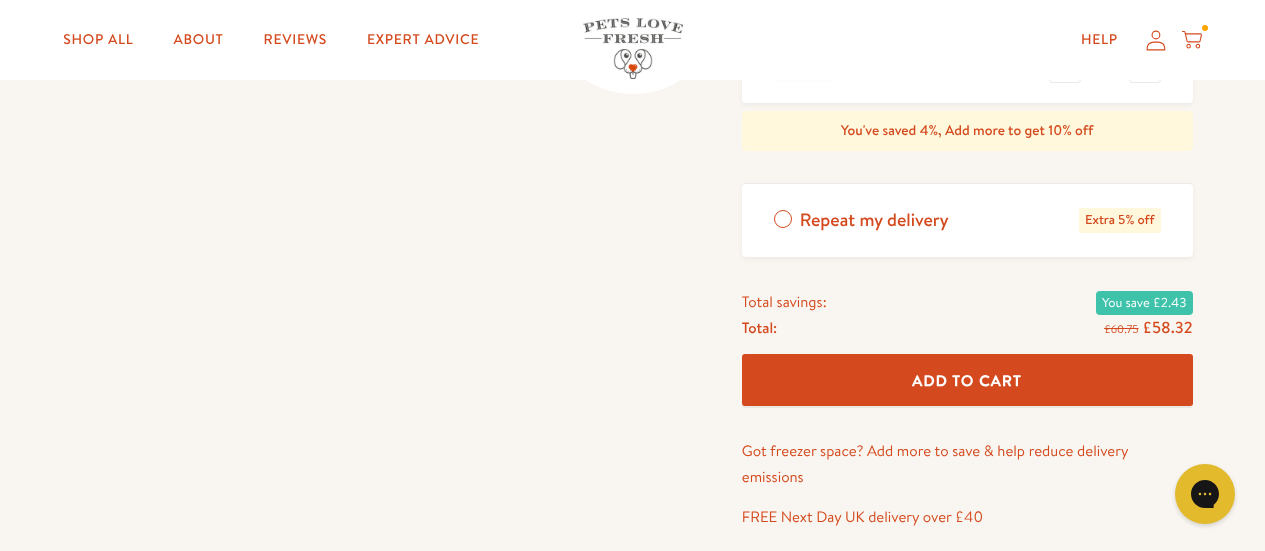 click on "Repeat my delivery  Extra 5% off" at bounding box center (967, 220) 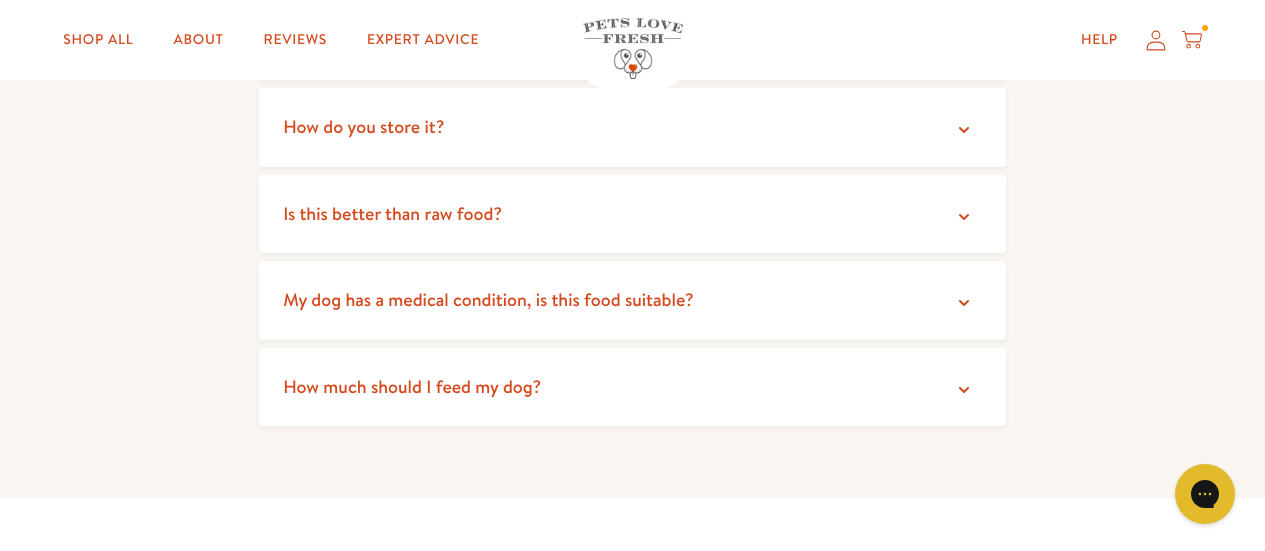 scroll, scrollTop: 3900, scrollLeft: 0, axis: vertical 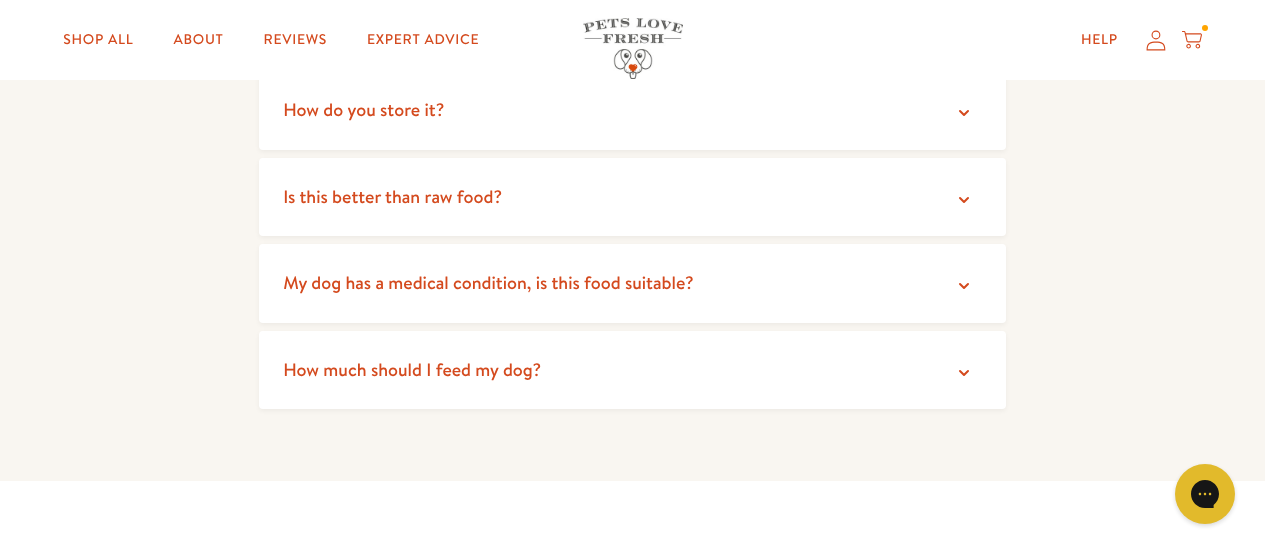 click on "How much should I feed my dog?" at bounding box center [632, 370] 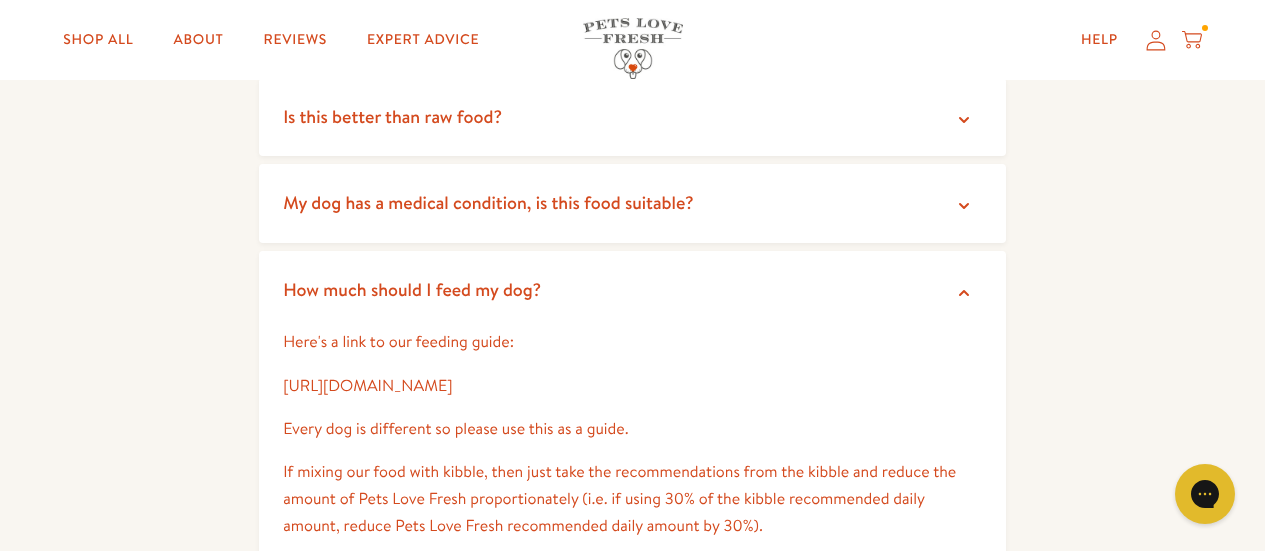 scroll, scrollTop: 4000, scrollLeft: 0, axis: vertical 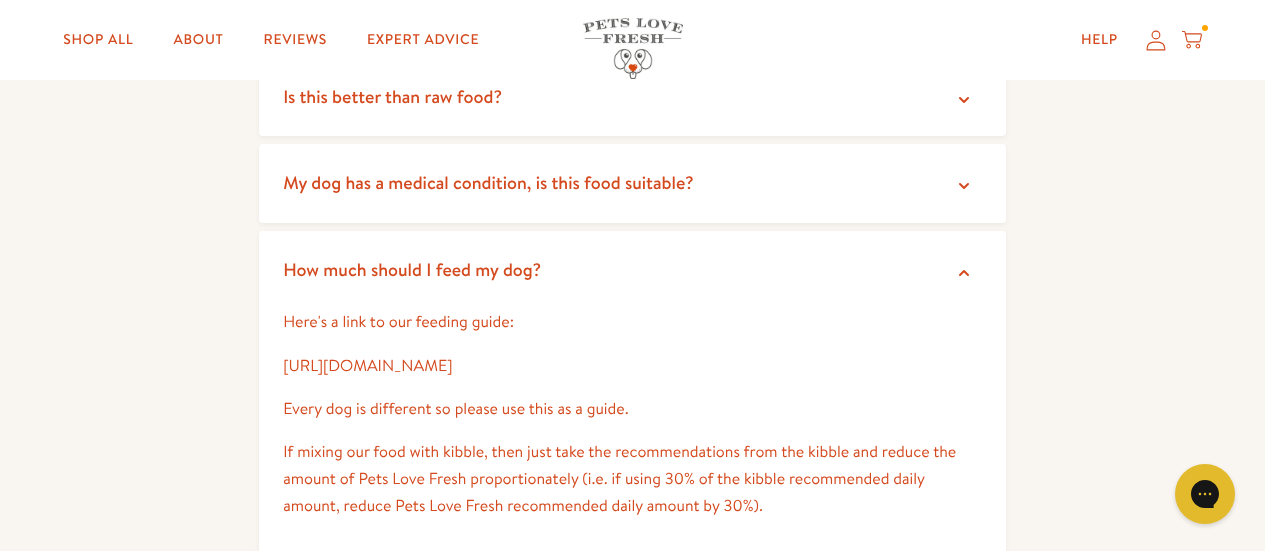 click on "https://petslovefresh.com/pages/feeding-guide" at bounding box center [367, 366] 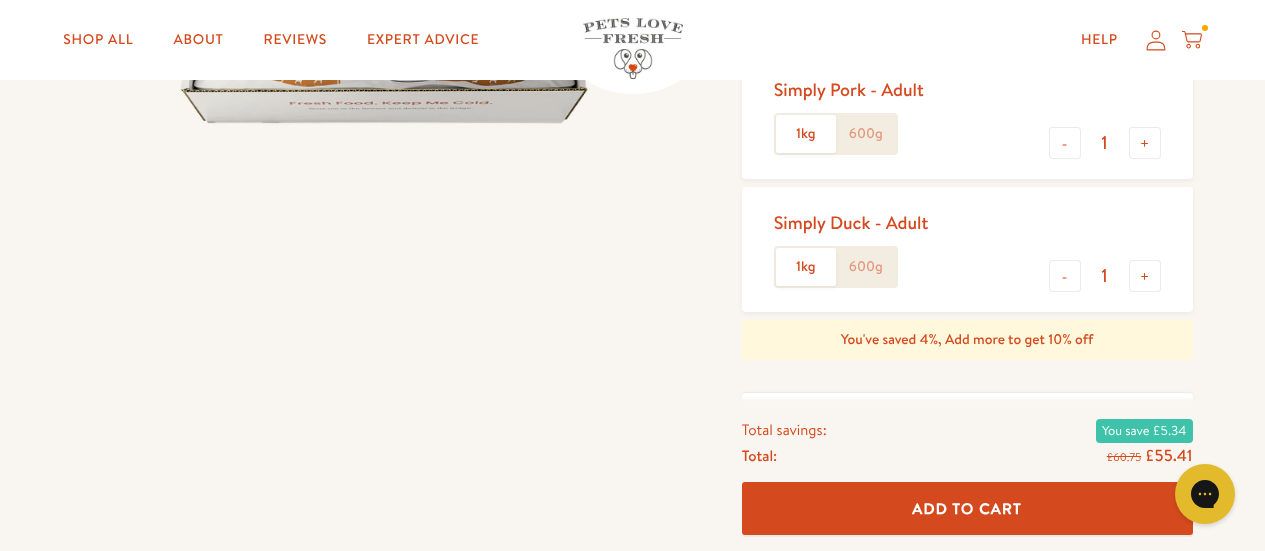 scroll, scrollTop: 600, scrollLeft: 0, axis: vertical 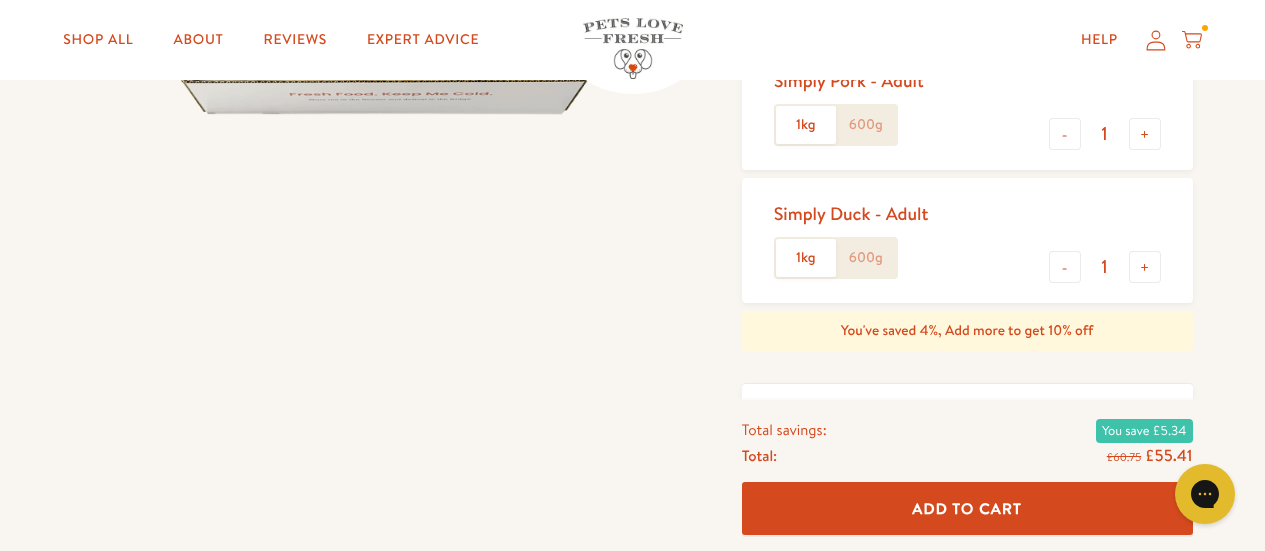 click 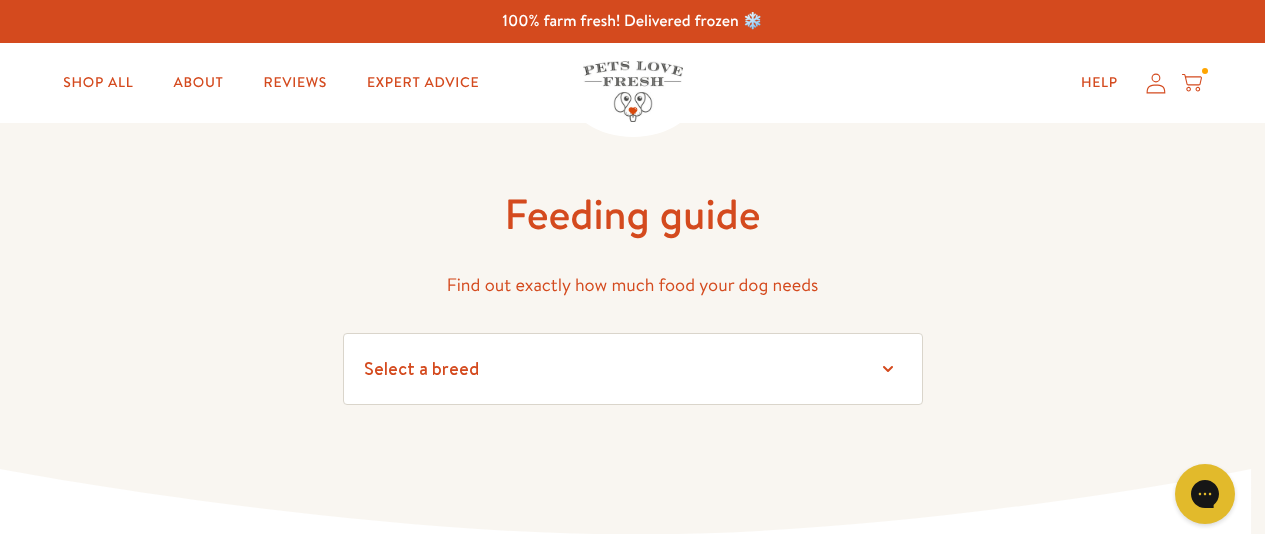 scroll, scrollTop: 0, scrollLeft: 0, axis: both 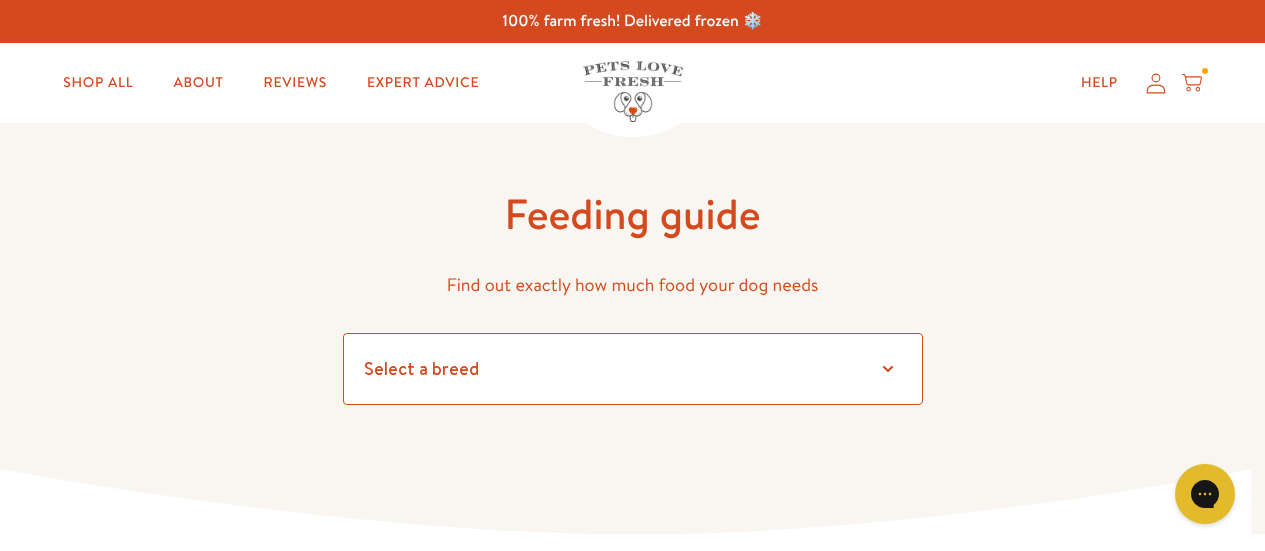 click on "Select a breed
Affenpinscher Afghan hound Airedale terrier Akita Alaskan Malamute American Staffordshire terrier American water spaniel Australian cattle dog Australian shepherd Australian terrier Basenji Basset hound Beagle Bearded collie Bedlington terrier Bernese mountain dog Bichon frise black and tan coonhound Bloodhound Border collie Border terrier Borzoi Boston terrier Bouvier des Flandres Boxer [PERSON_NAME] Brussels griffon Bull terrier Bulldog Bullmastiff Cairn terrier Canaan dog Cavalier [PERSON_NAME] Chesapeake Bay retriever Chihuahua Chinese crested Chinese shar-[PERSON_NAME] chow Clumber spaniel Cocker spaniel Collie Curly-coated retriever Dachshund Dalmatian Doberman pinscher English cocker spaniel English setter English springer spaniel English toy spaniel Eskimo dog Finnish spitz Flat-coated retriever Fox terrier Foxhound French bulldog German shepherd German shorthaired pointer German wirehaired pointer Golden retriever [PERSON_NAME] Great [PERSON_NAME] Pug" at bounding box center [633, 369] 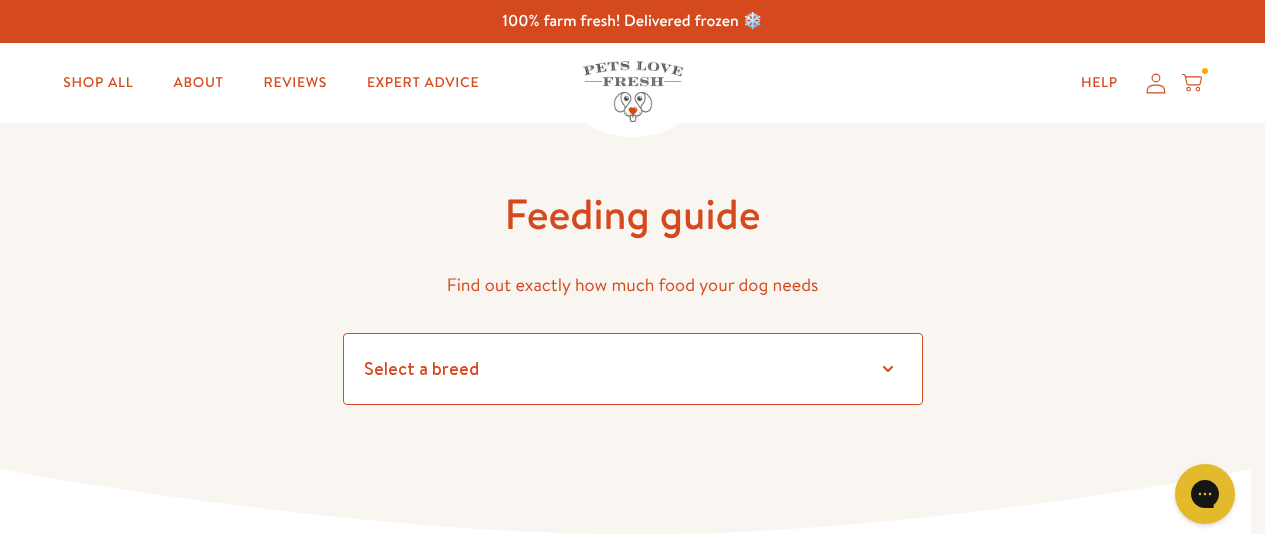 select on "14" 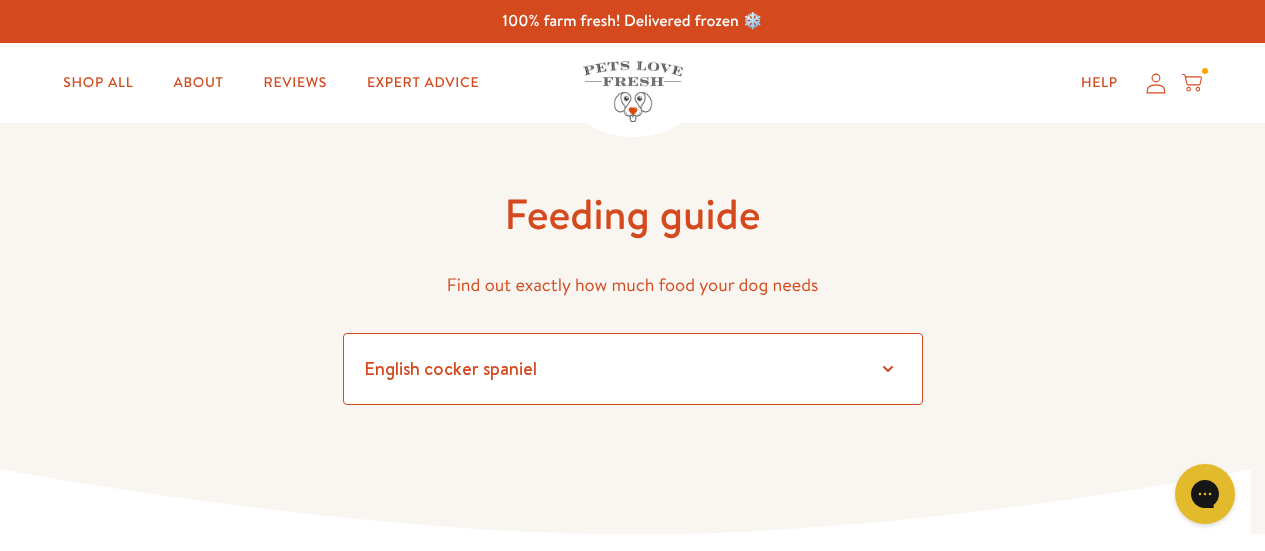 click on "Select a breed
Affenpinscher Afghan hound Airedale terrier Akita Alaskan Malamute American Staffordshire terrier American water spaniel Australian cattle dog Australian shepherd Australian terrier Basenji Basset hound Beagle Bearded collie Bedlington terrier Bernese mountain dog Bichon frise black and tan coonhound Bloodhound Border collie Border terrier Borzoi Boston terrier Bouvier des Flandres Boxer Briard Brittany Brussels griffon Bull terrier Bulldog Bullmastiff Cairn terrier Canaan dog Cavalier King Charles Spaniel Chesapeake Bay retriever Chihuahua Chinese crested Chinese shar-pei Chow chow Clumber spaniel Cocker spaniel Collie Curly-coated retriever Dachshund Dalmatian Doberman pinscher English cocker spaniel English setter English springer spaniel English toy spaniel Eskimo dog Finnish spitz Flat-coated retriever Fox terrier Foxhound French bulldog German shepherd German shorthaired pointer German wirehaired pointer Golden retriever Gordon setter Great Dane Pug" at bounding box center (633, 369) 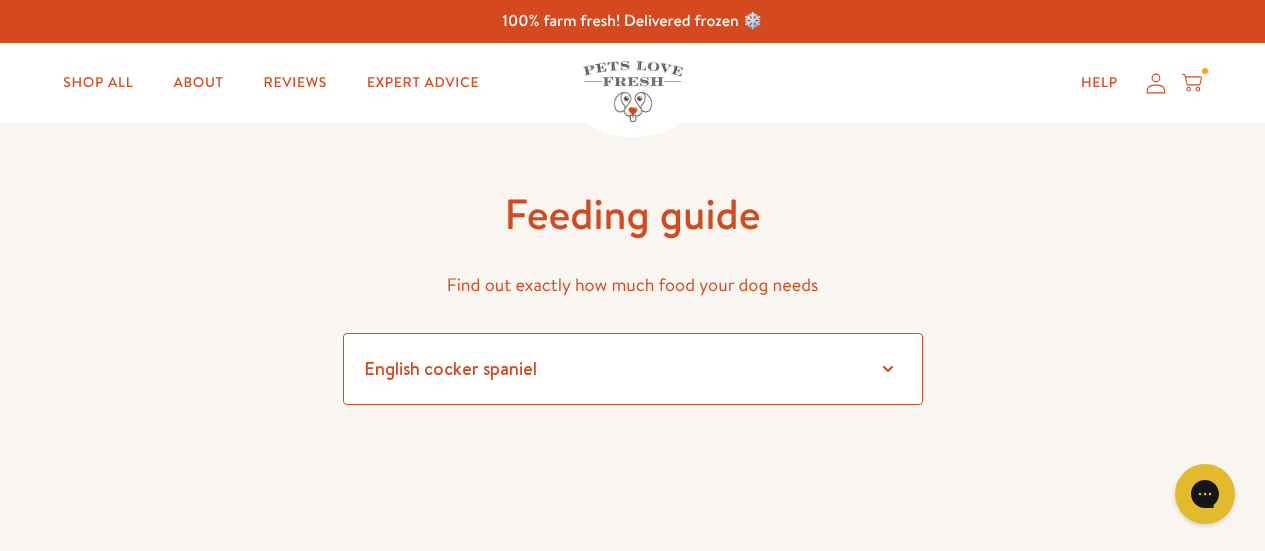 scroll, scrollTop: 100, scrollLeft: 0, axis: vertical 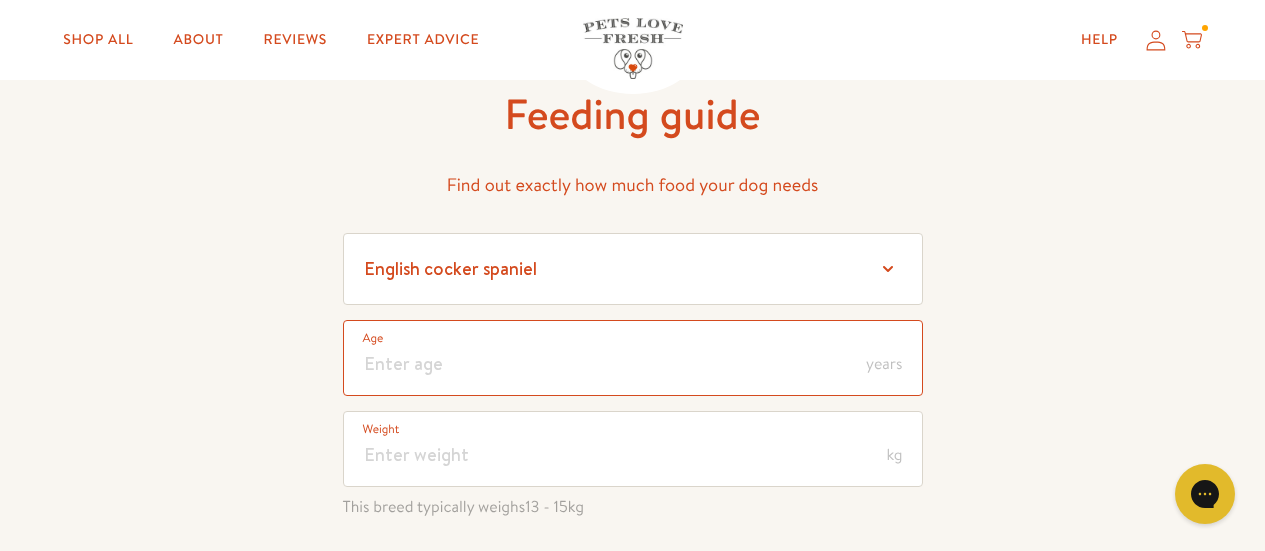 click at bounding box center (633, 358) 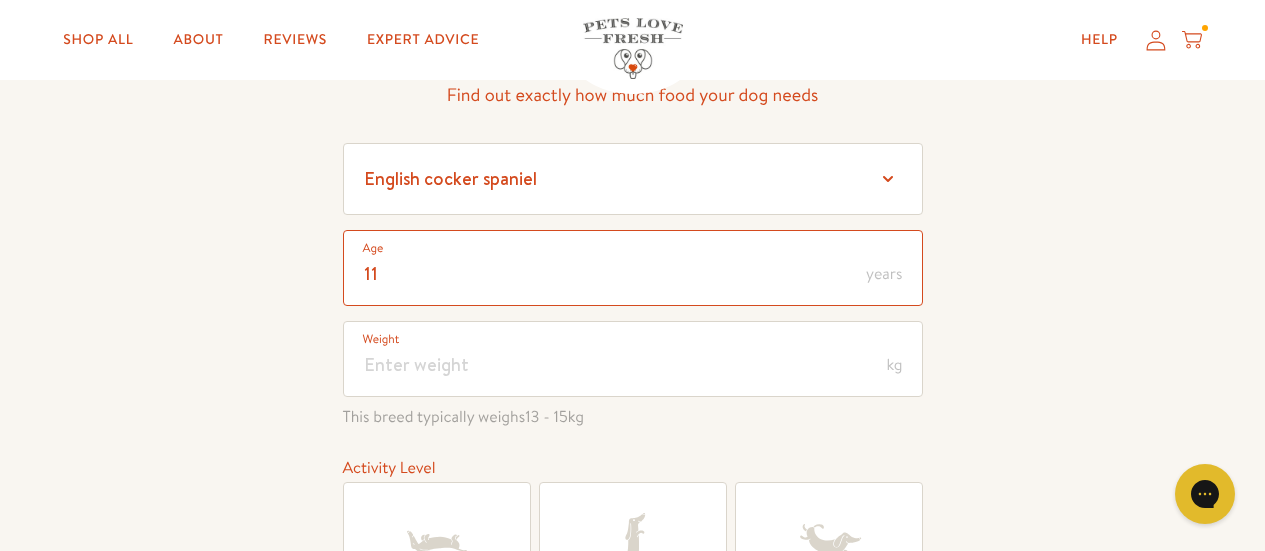 scroll, scrollTop: 200, scrollLeft: 0, axis: vertical 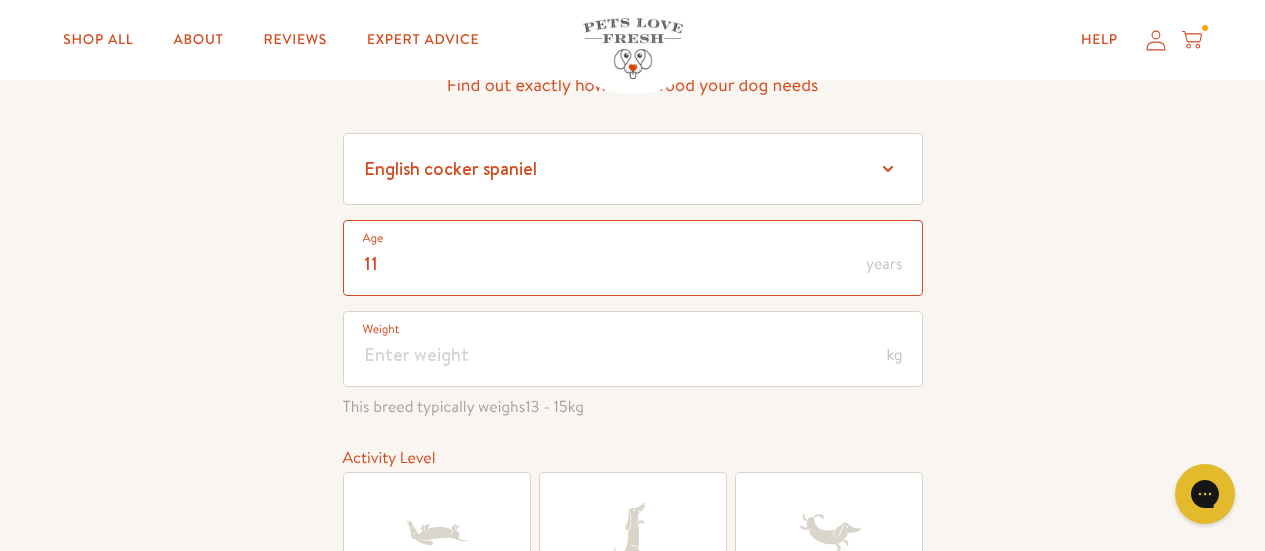type on "11" 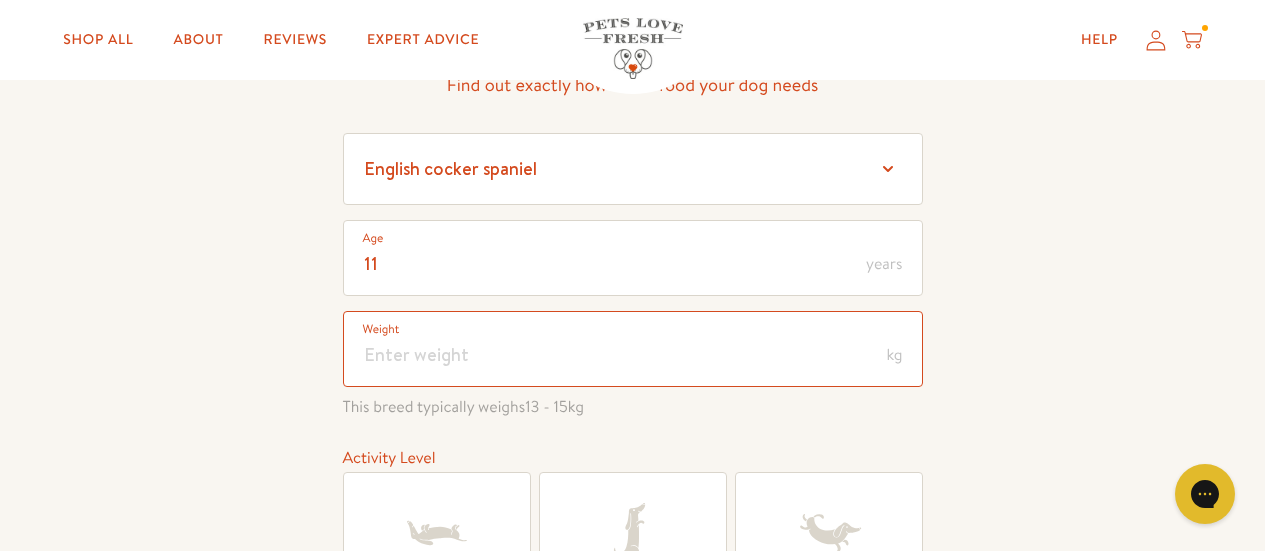 click at bounding box center [633, 349] 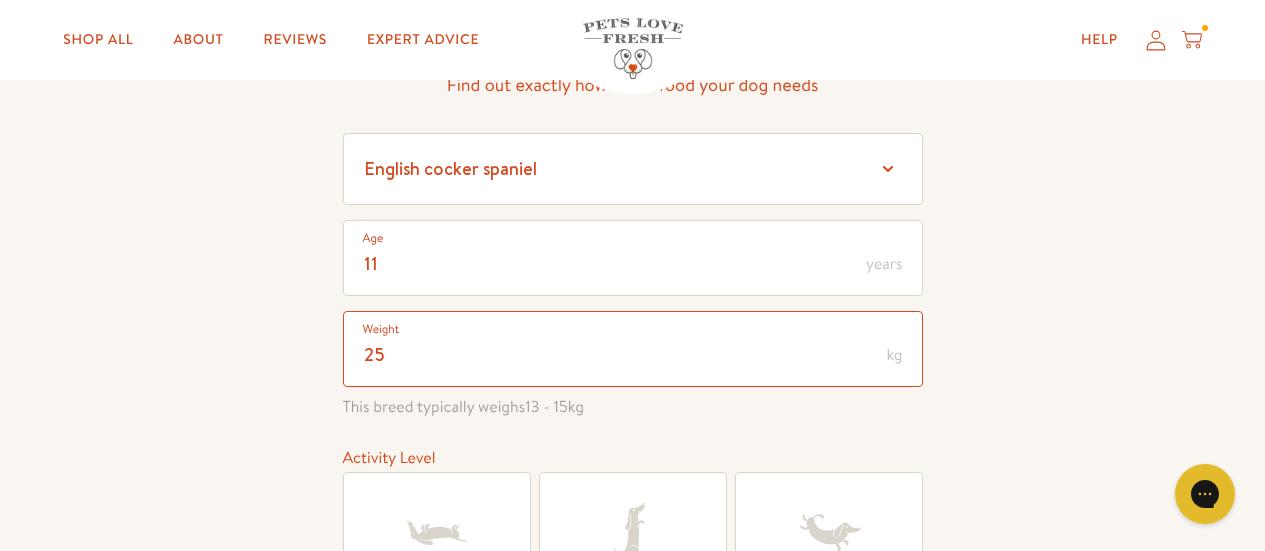 scroll, scrollTop: 1, scrollLeft: 0, axis: vertical 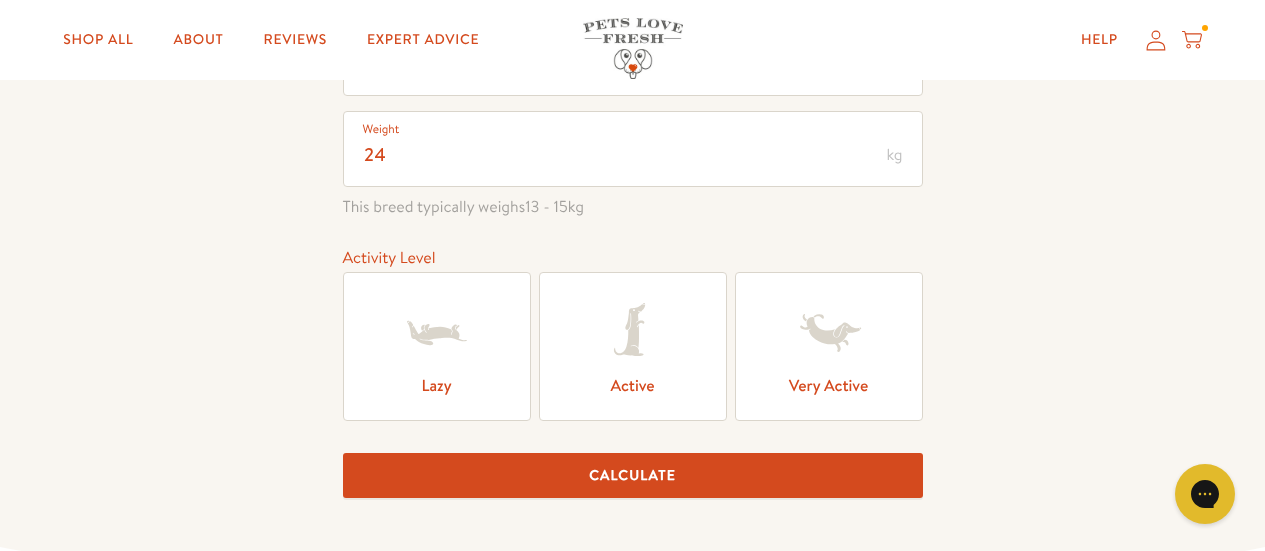 click 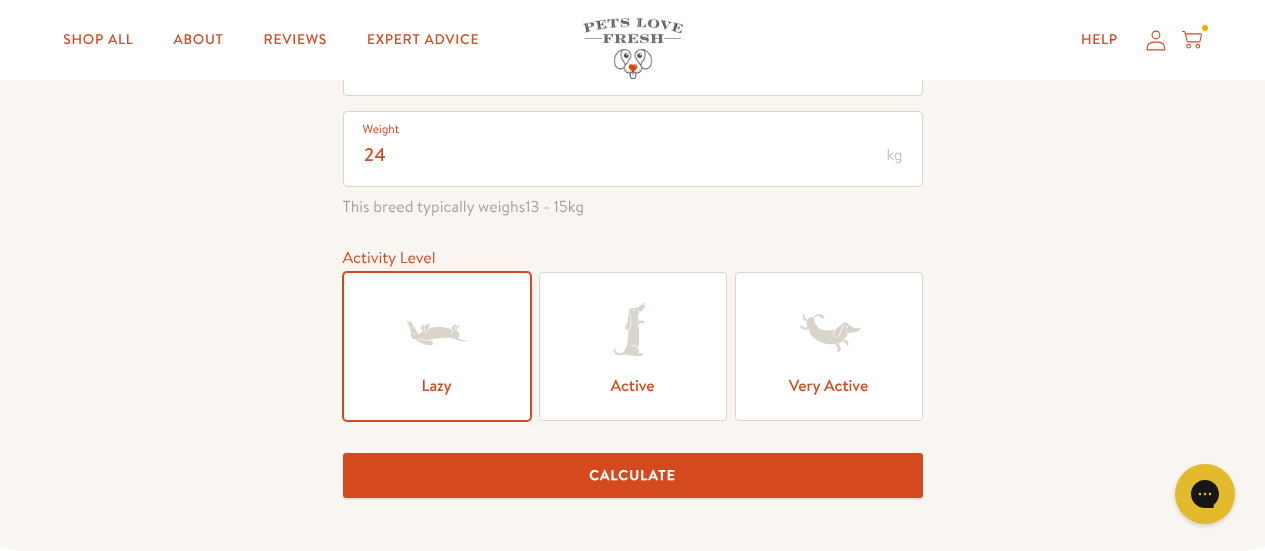 click on "Calculate" at bounding box center (633, 475) 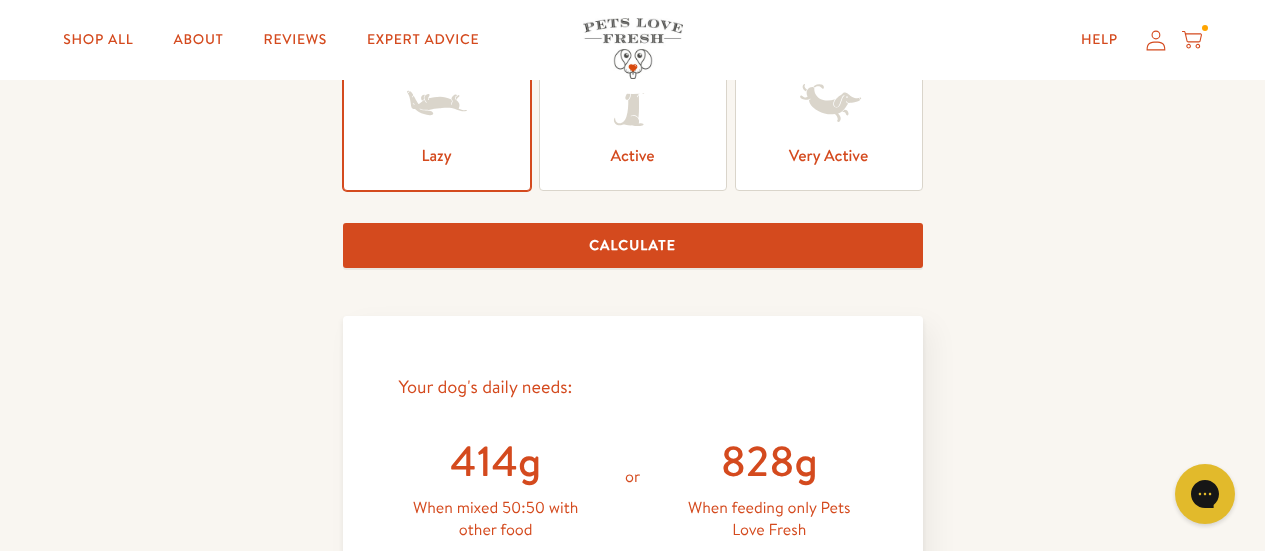scroll, scrollTop: 230, scrollLeft: 0, axis: vertical 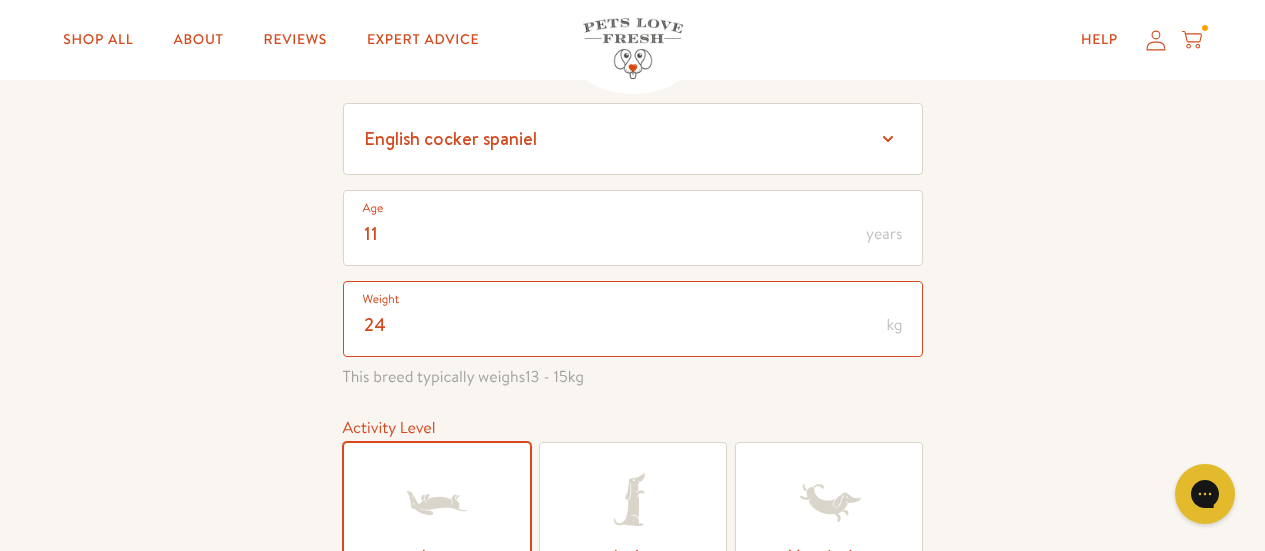 click on "24" at bounding box center (633, 319) 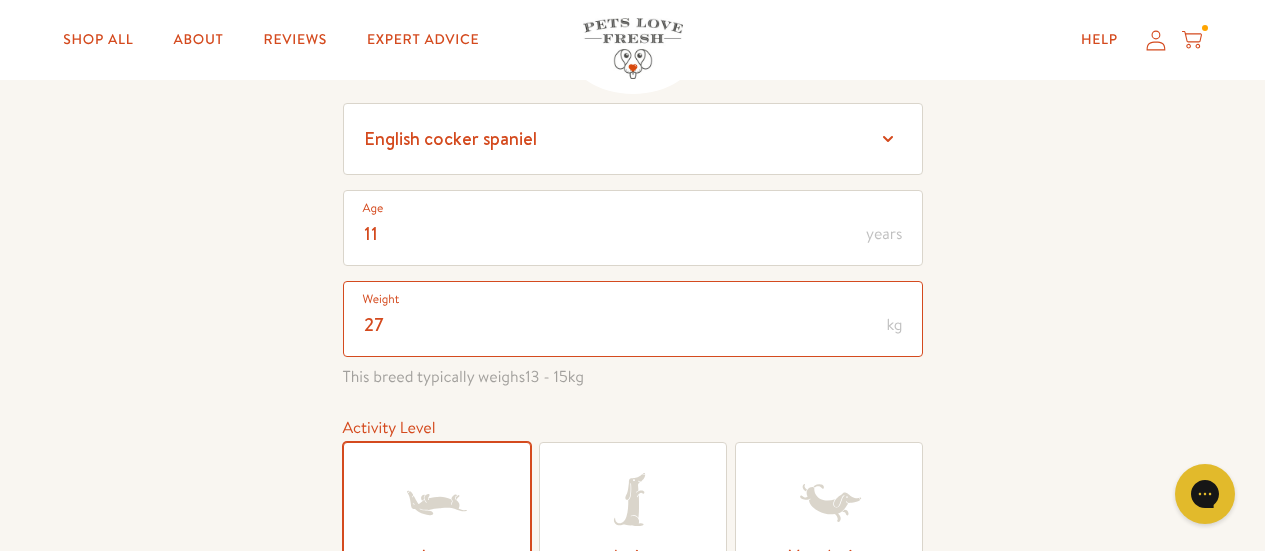 type on "27" 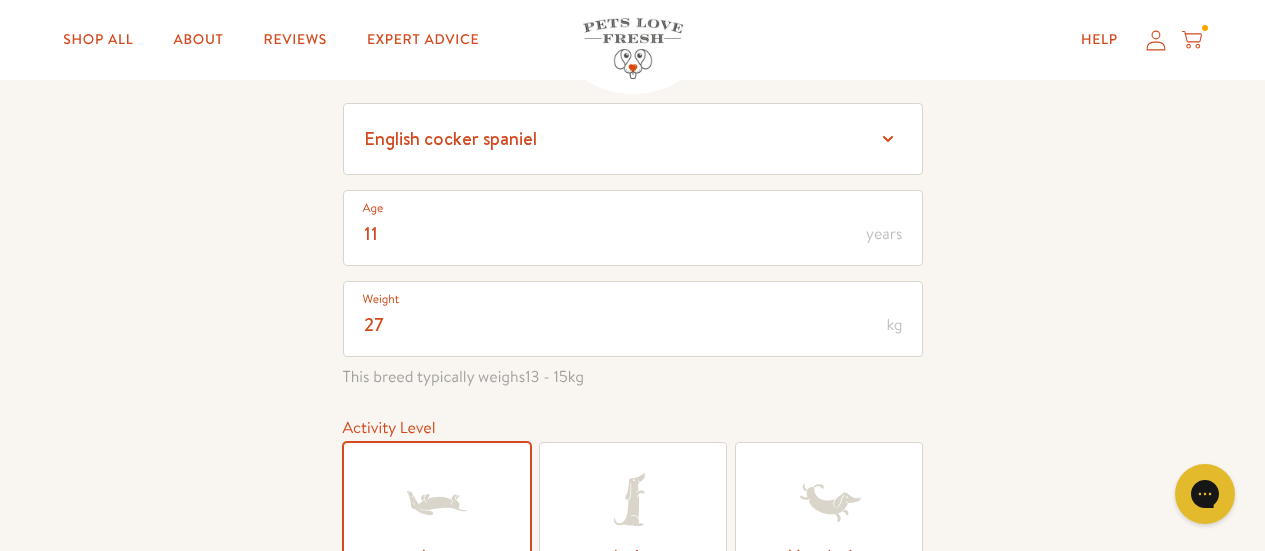 click on "Feeding guide
Find out exactly how much food your dog needs
Select a breed
Affenpinscher Afghan hound Airedale terrier Akita Alaskan Malamute American Staffordshire terrier American water spaniel Australian cattle dog Australian shepherd Australian terrier Basenji Basset hound Beagle Bearded collie Bedlington terrier Bernese mountain dog Bichon frise black and tan coonhound Bloodhound Border collie Border terrier Borzoi Boston terrier Bouvier des Flandres Boxer Briard Brittany Brussels griffon Bull terrier Bulldog Bullmastiff Cairn terrier Canaan dog Cavalier King Charles Spaniel Chesapeake Bay retriever Chihuahua Chinese crested Chinese shar-pei Chow chow Clumber spaniel Cocker spaniel Collie Curly-coated retriever Dachshund Dalmatian Doberman pinscher English cocker spaniel English setter English springer spaniel Eskimo dog" at bounding box center [632, 735] 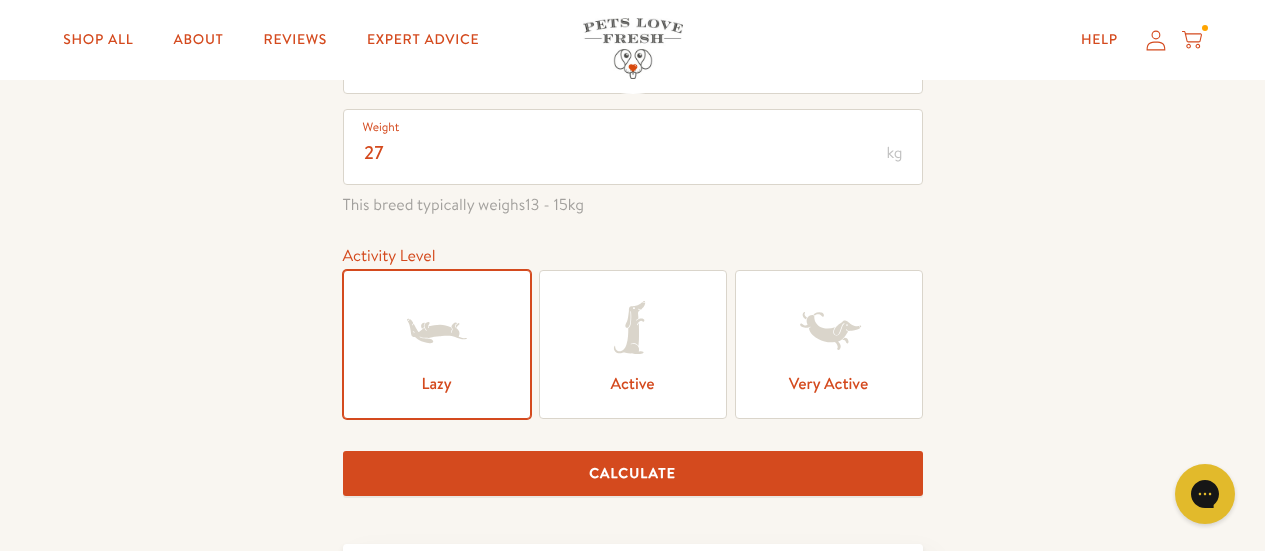 scroll, scrollTop: 430, scrollLeft: 0, axis: vertical 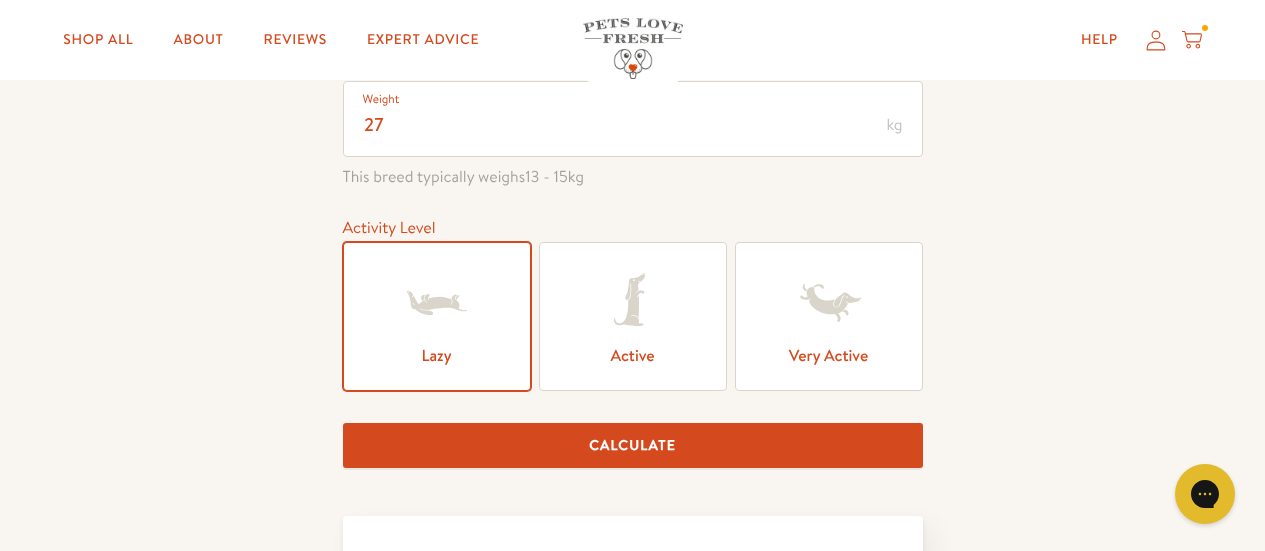 click 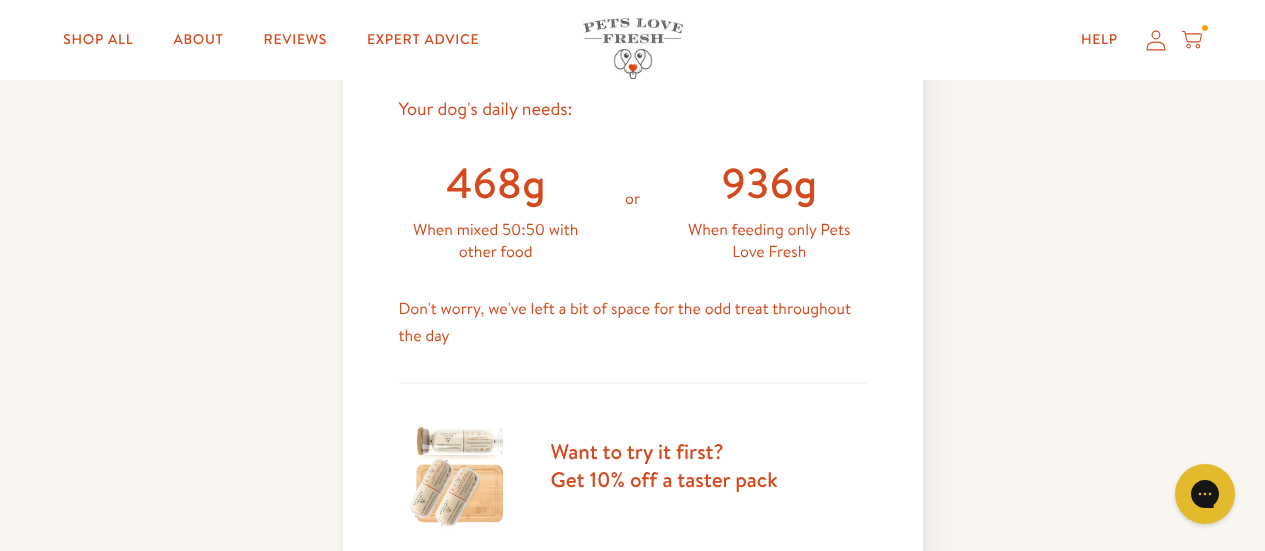 scroll, scrollTop: 852, scrollLeft: 0, axis: vertical 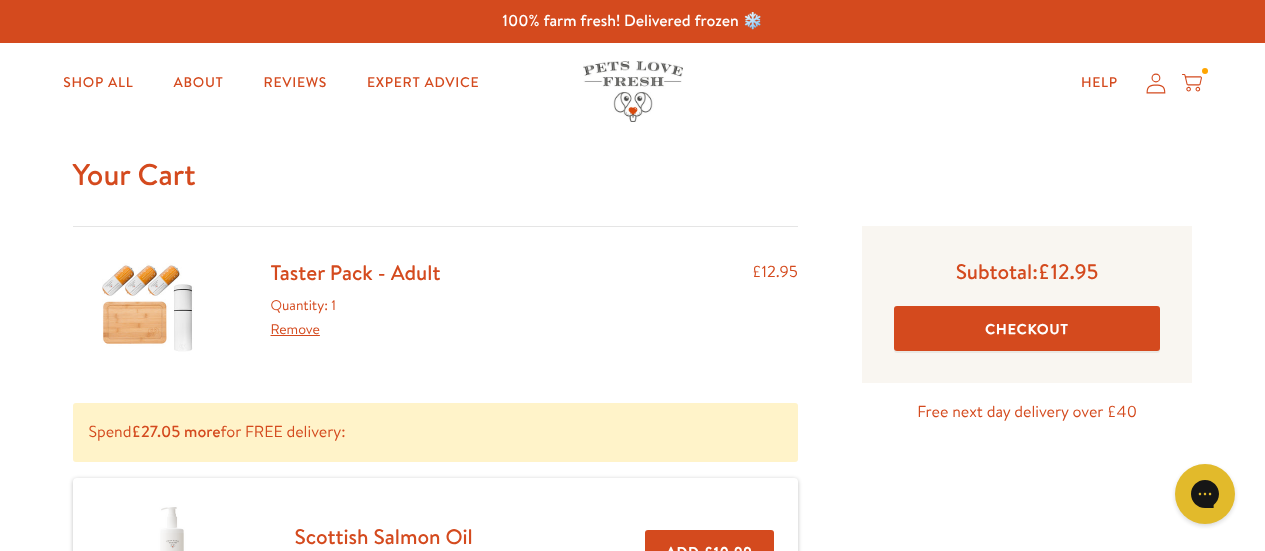 click 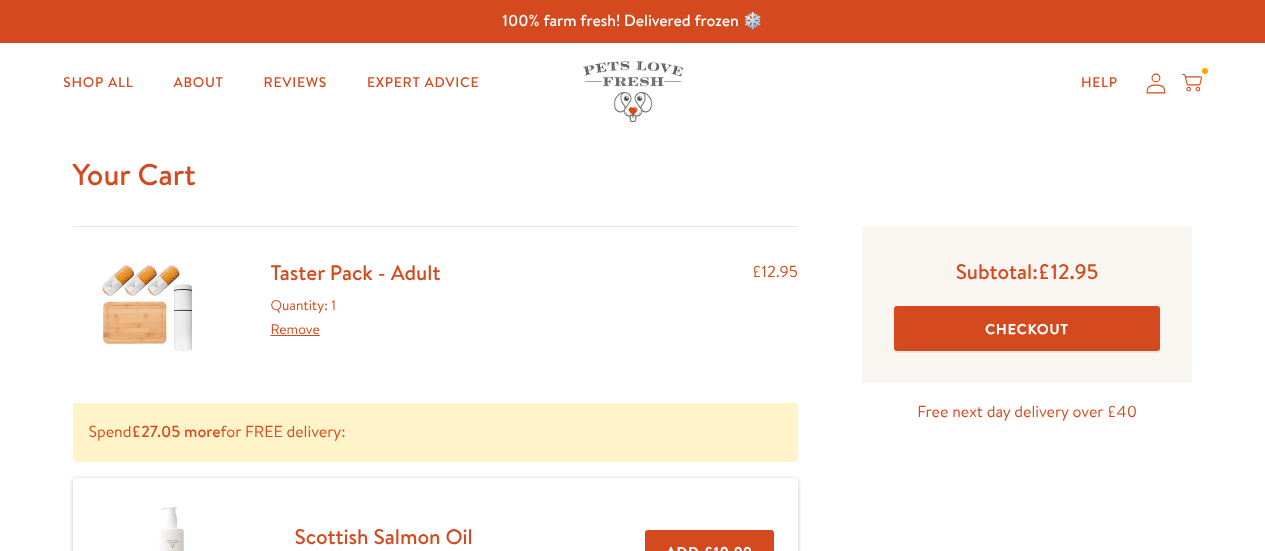 scroll, scrollTop: 0, scrollLeft: 0, axis: both 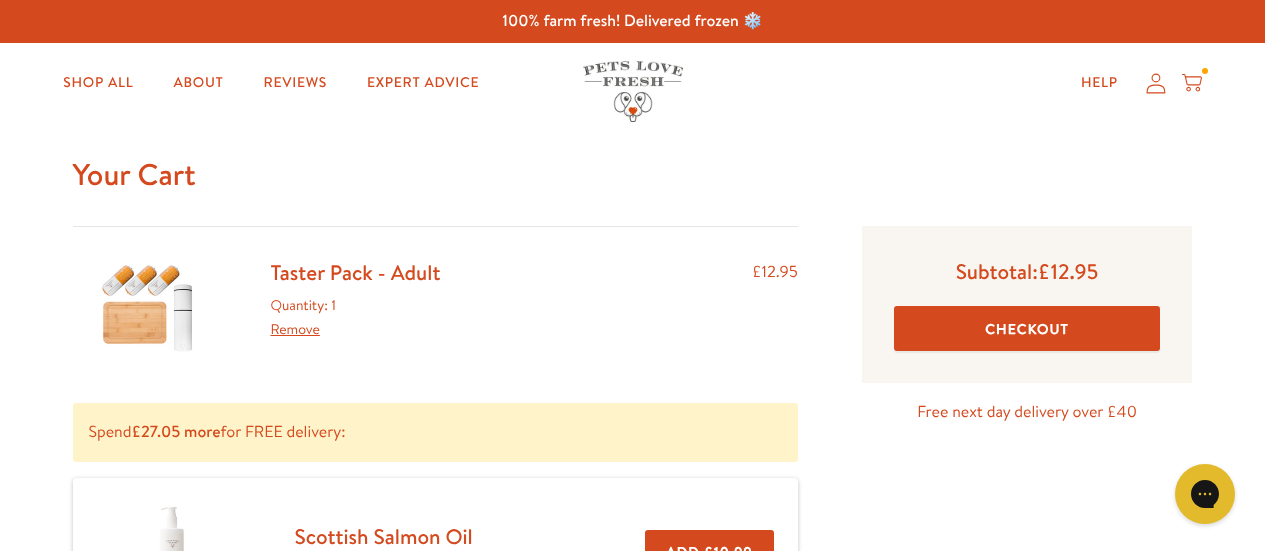 click on "Checkout" at bounding box center (1027, 328) 